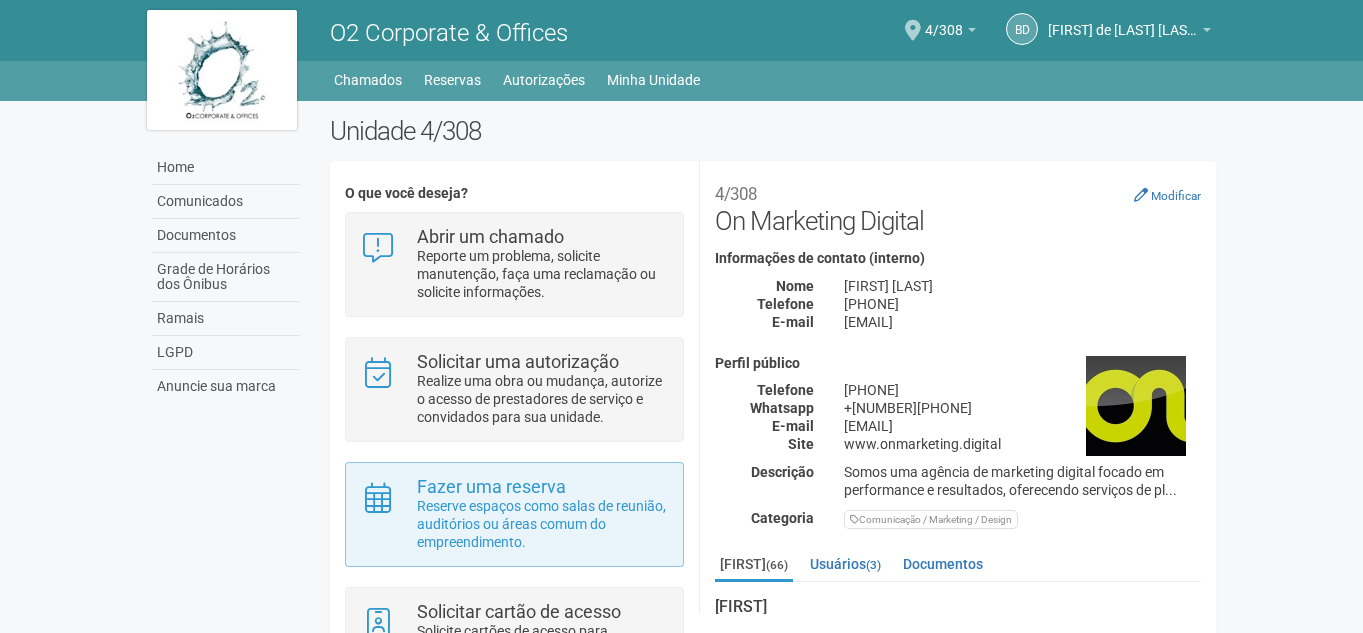 scroll, scrollTop: 0, scrollLeft: 0, axis: both 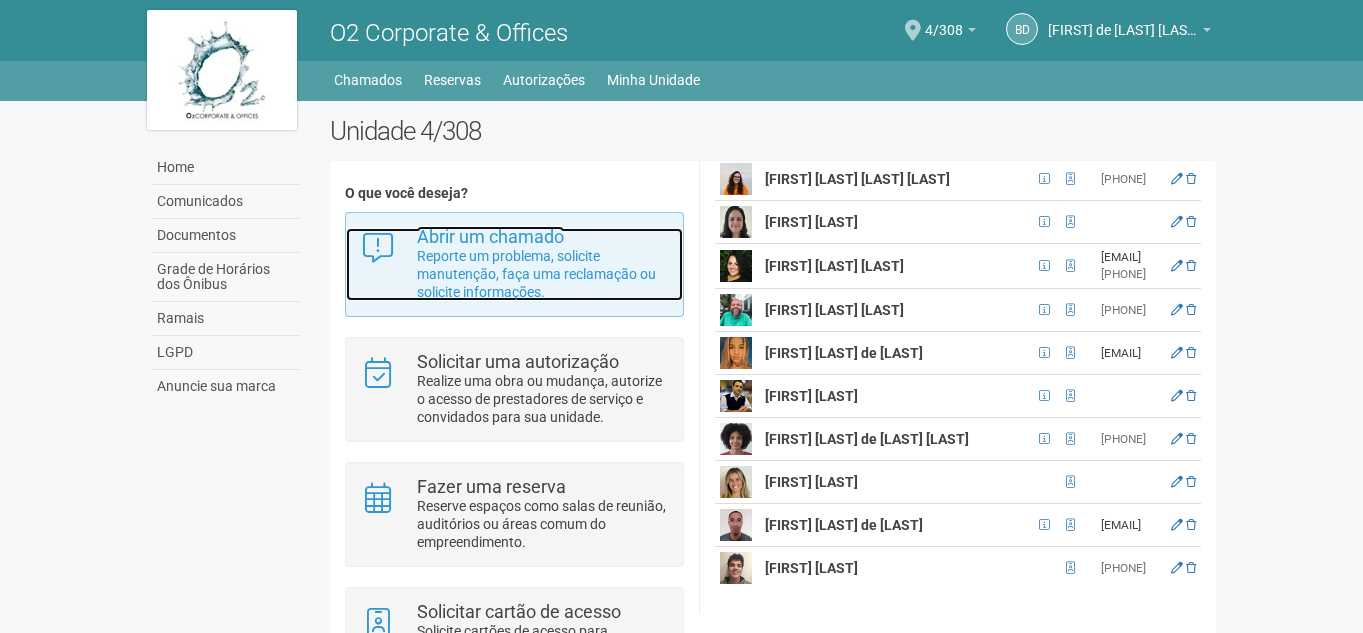 click on "Reporte um problema, solicite manutenção, faça uma reclamação ou solicite informações." at bounding box center (542, 274) 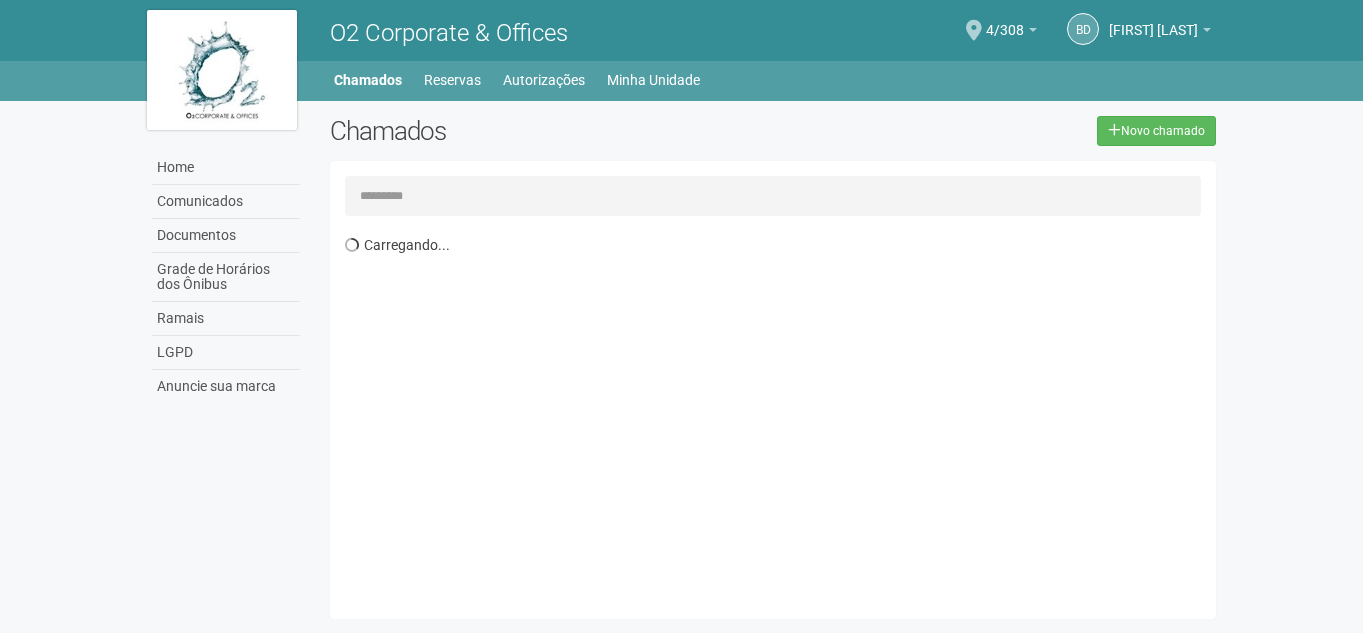 scroll, scrollTop: 0, scrollLeft: 0, axis: both 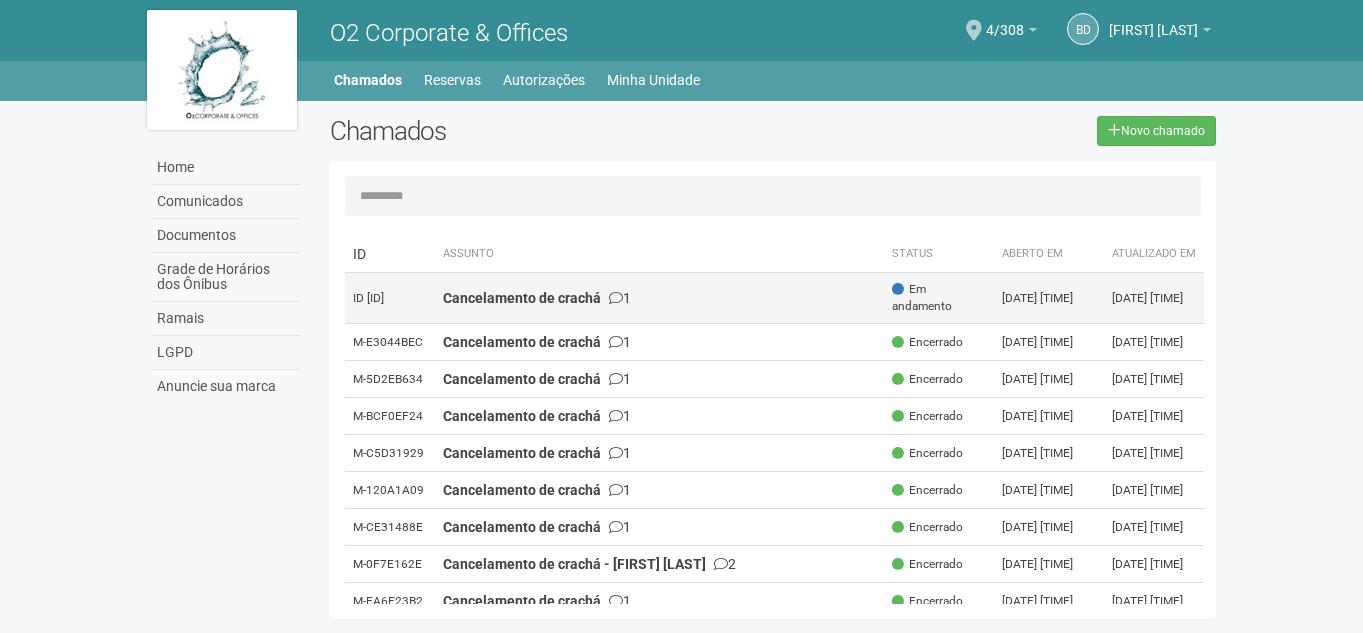 click on "Cancelamento de crachá" at bounding box center (522, 298) 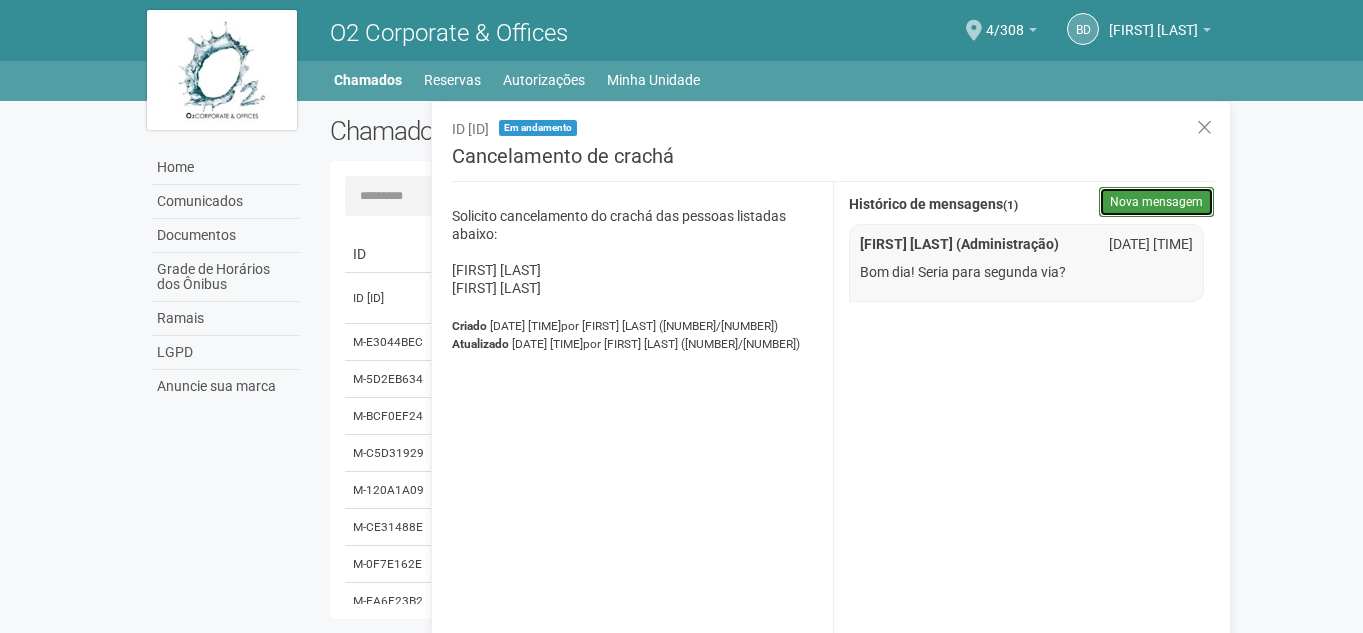 click on "Nova mensagem" at bounding box center [1156, 202] 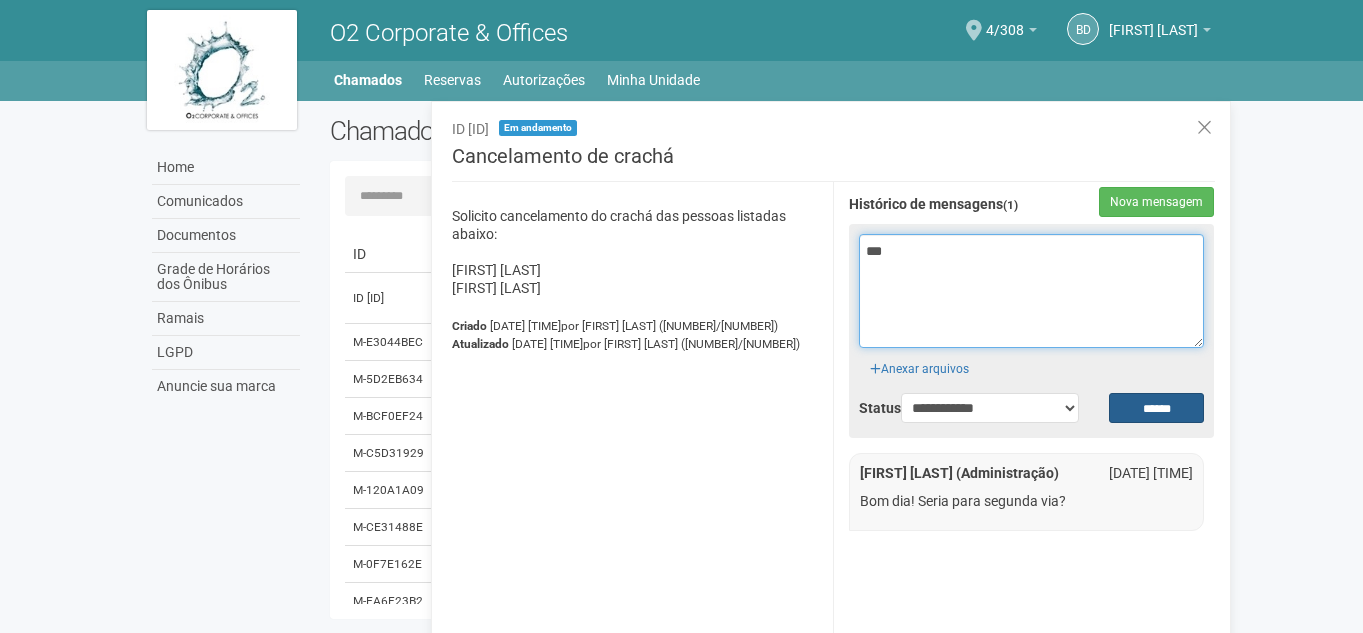 type on "***" 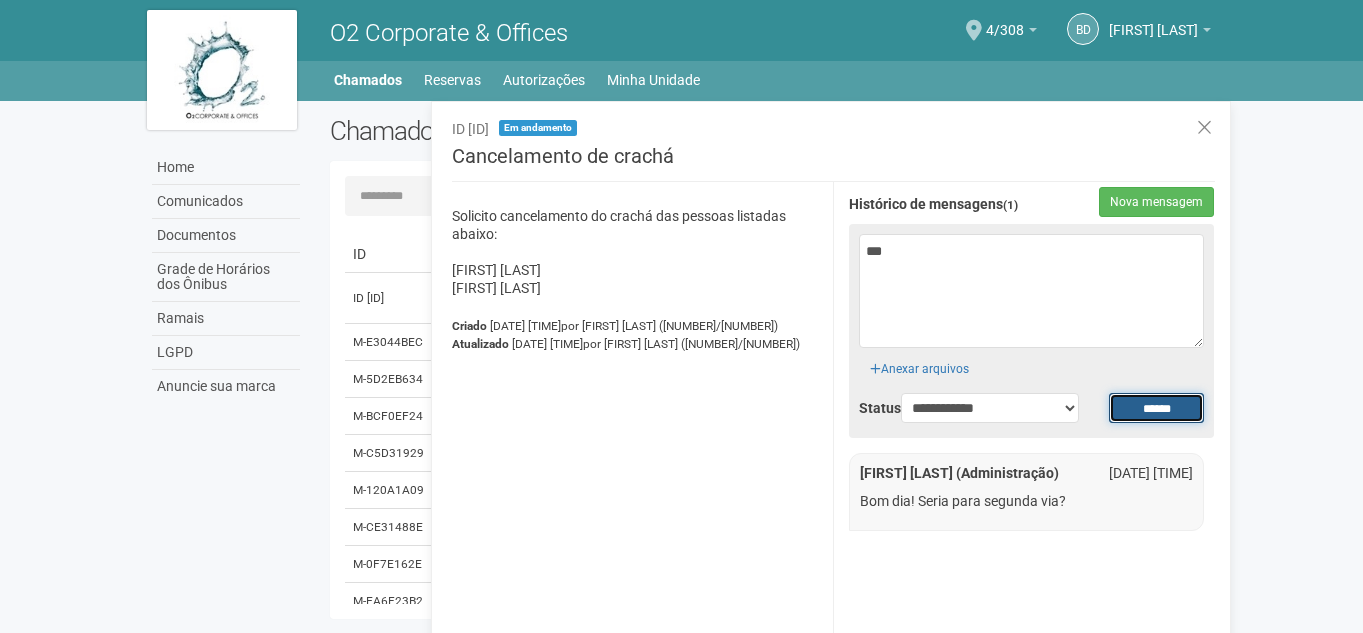 click on "******" at bounding box center [1156, 408] 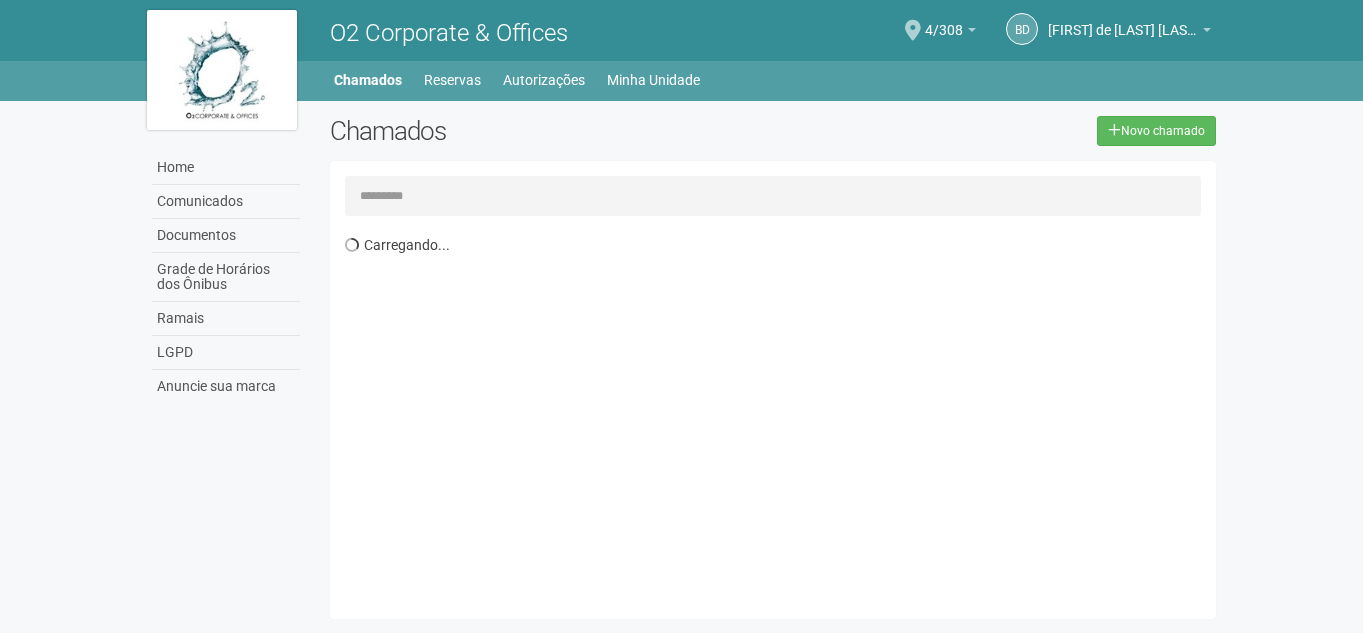 scroll, scrollTop: 0, scrollLeft: 0, axis: both 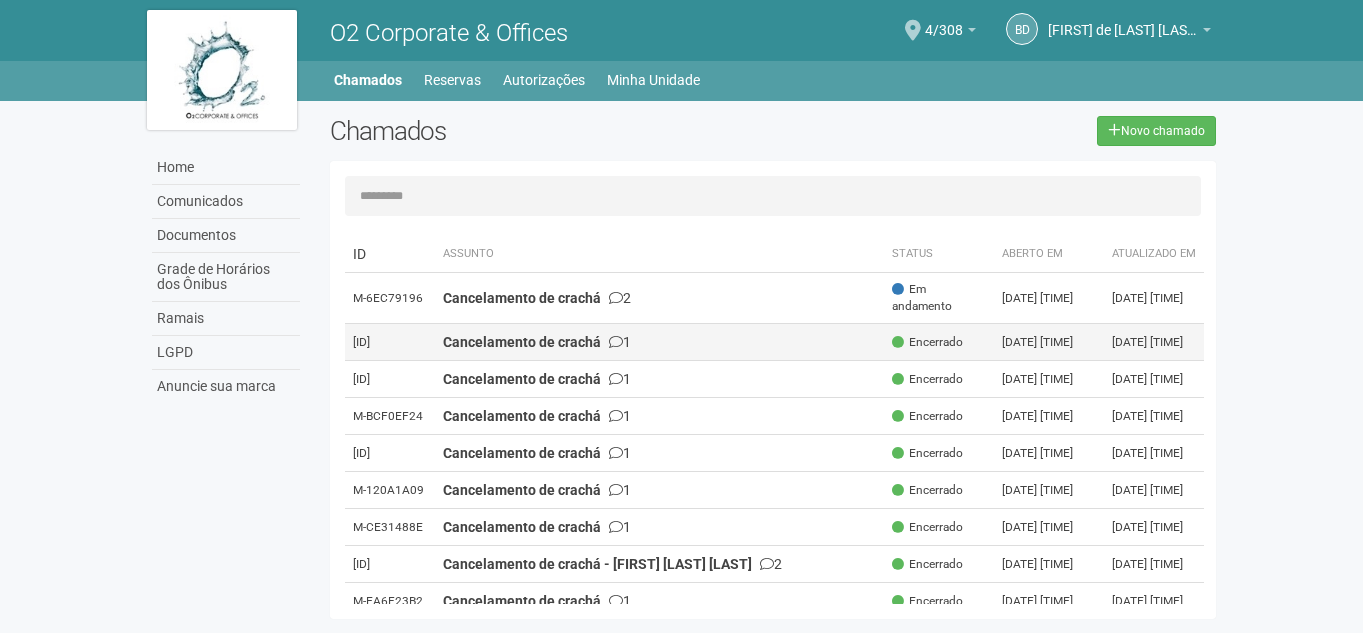 click on "Cancelamento de crachá" at bounding box center [522, 298] 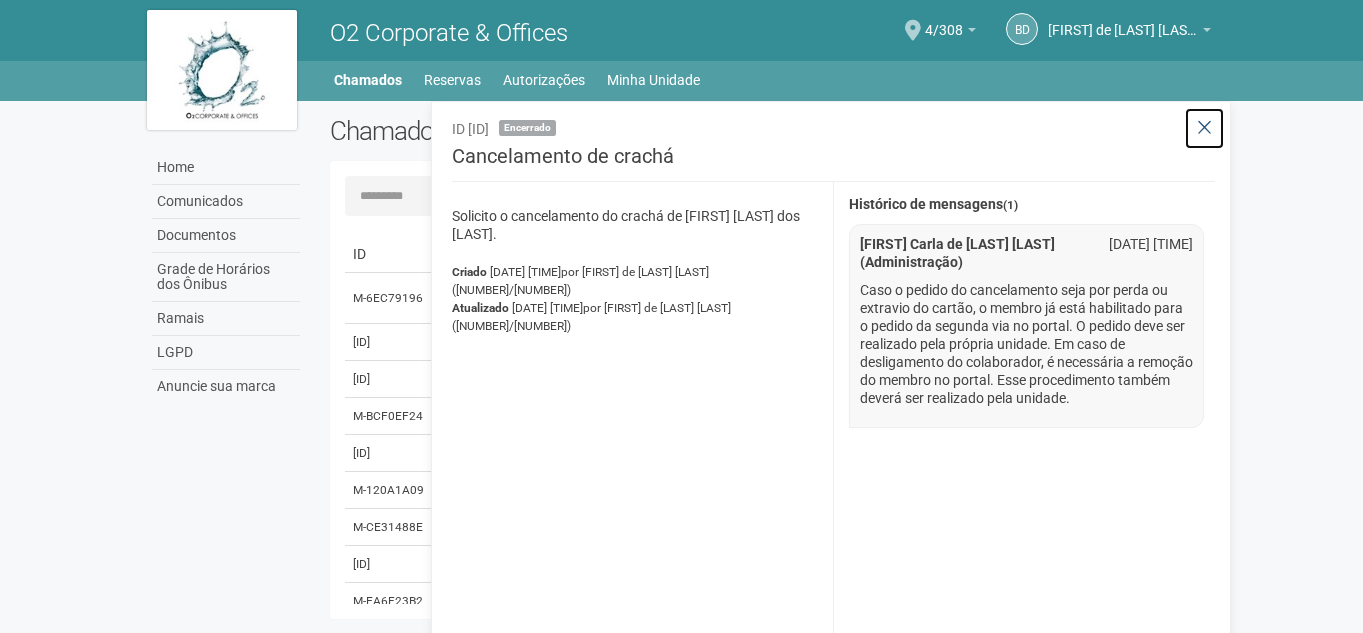 click at bounding box center (1204, 128) 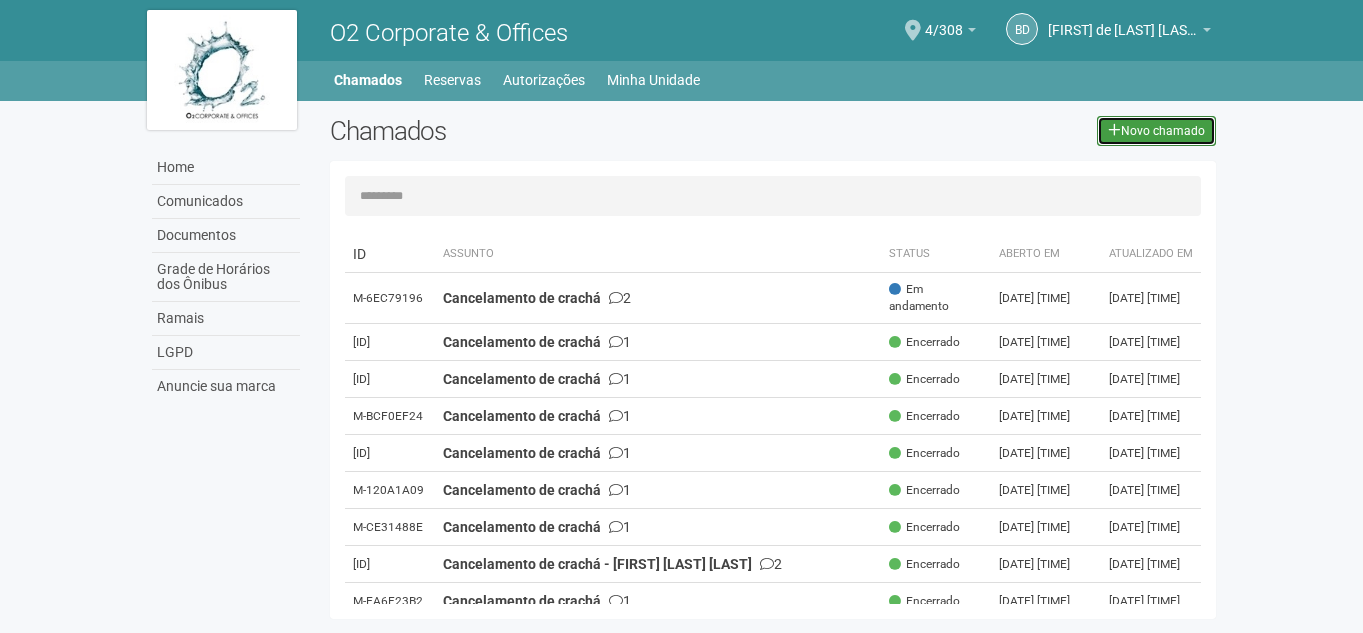 click on "Novo chamado" at bounding box center (1156, 131) 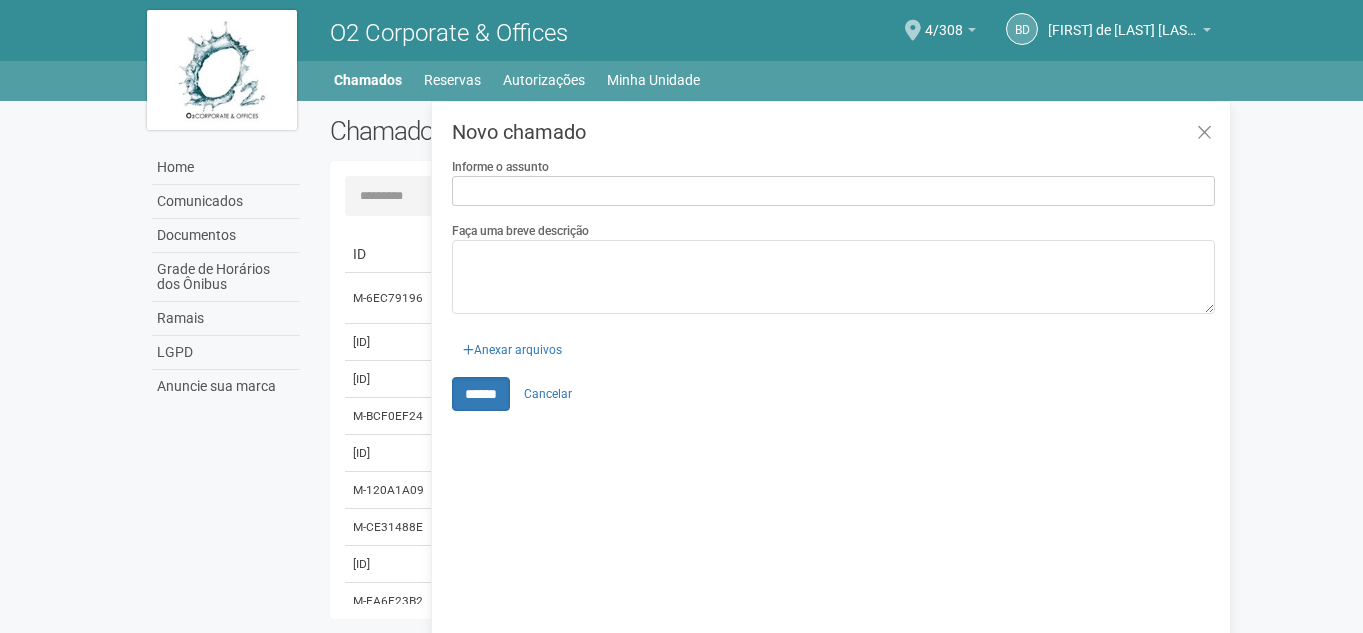 click on "Informe o assunto" at bounding box center (833, 191) 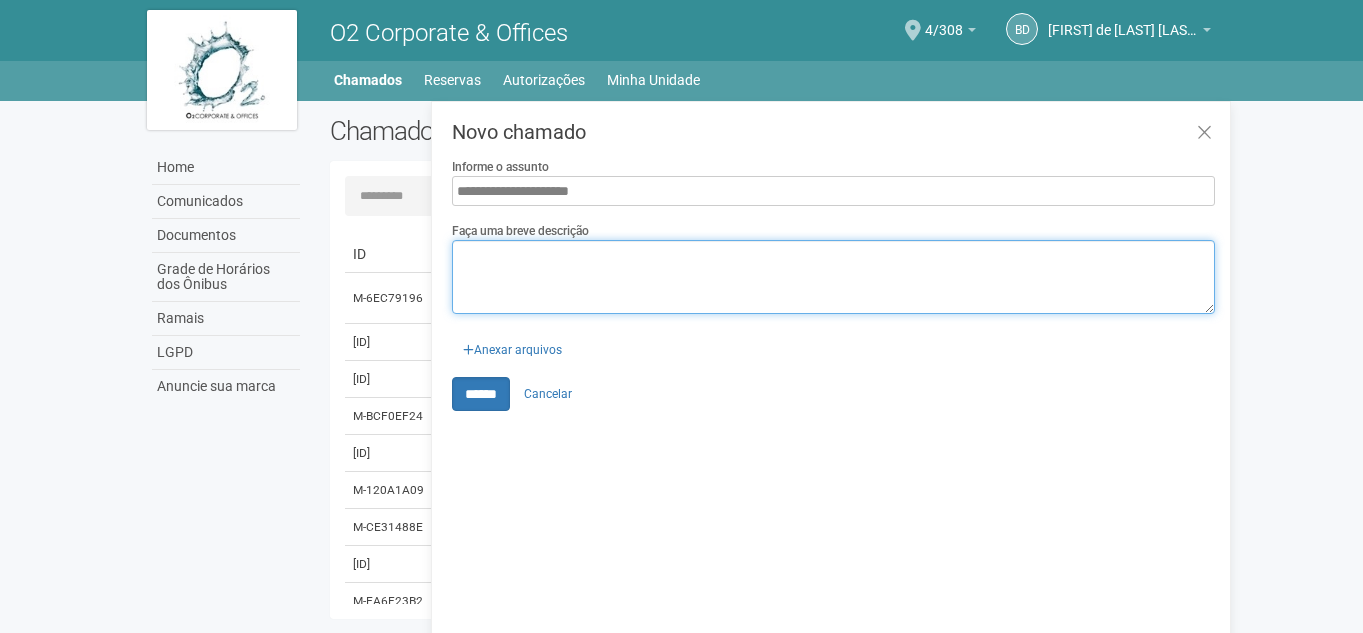 click on "Faça uma breve descrição" at bounding box center (833, 277) 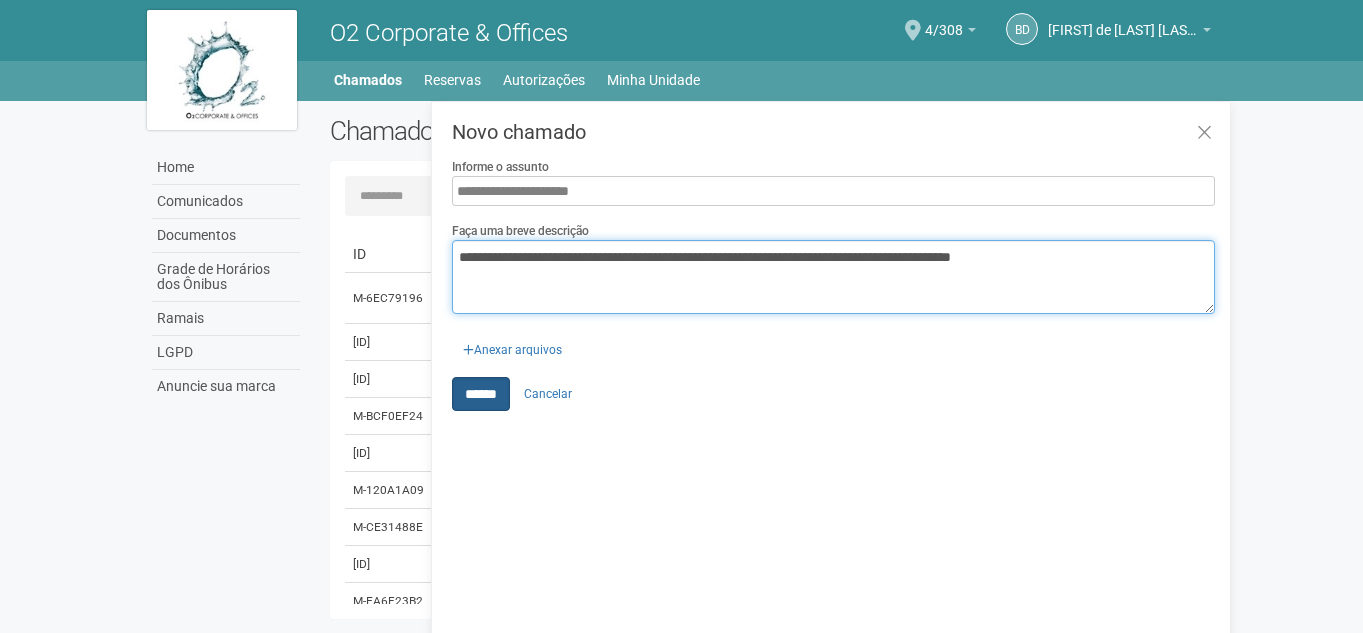 type on "**********" 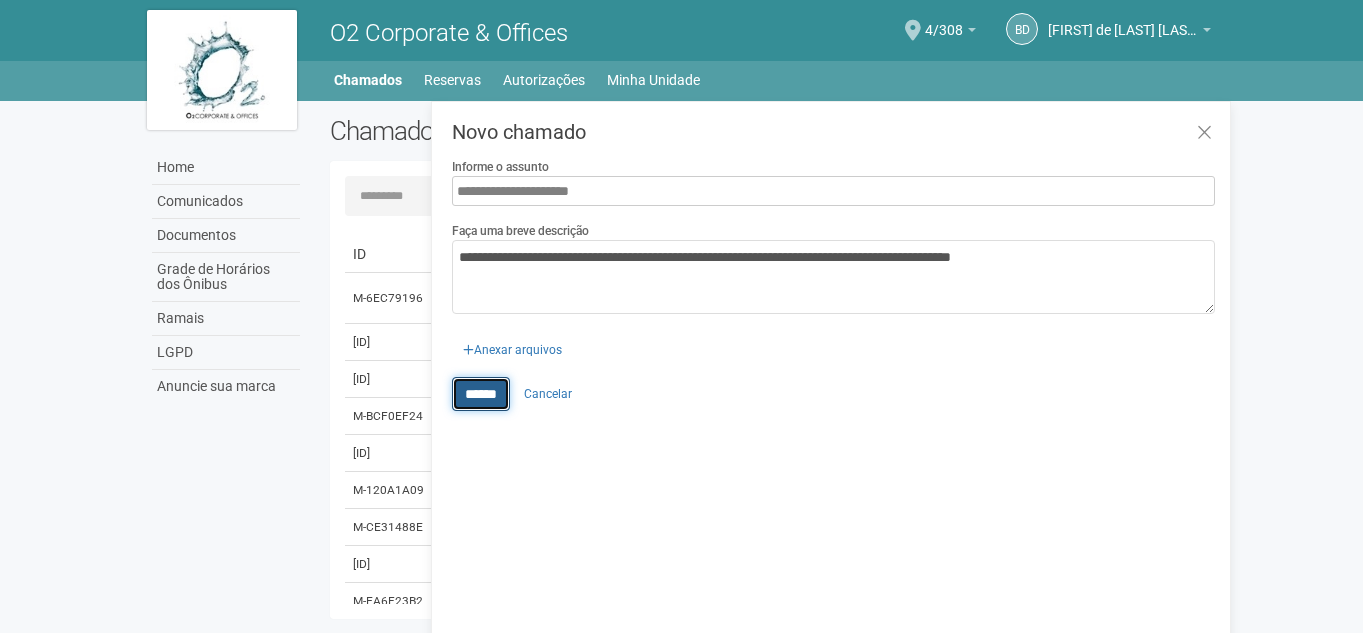 click on "******" at bounding box center (481, 394) 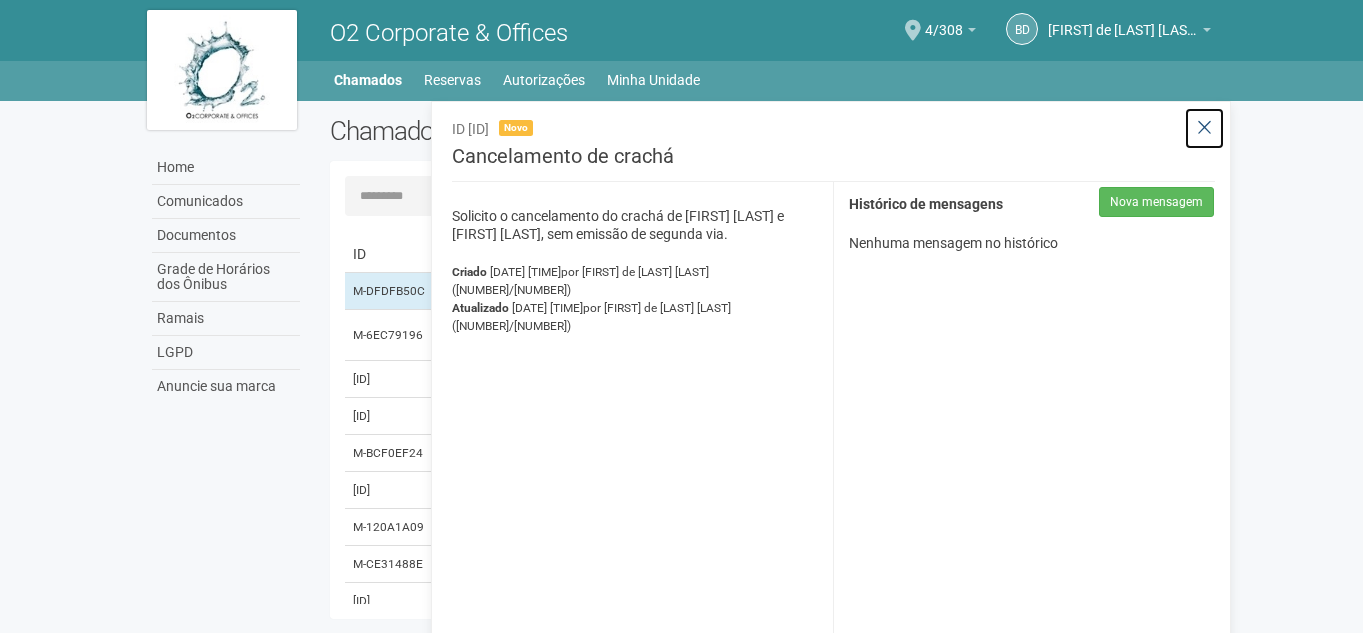click at bounding box center [1204, 128] 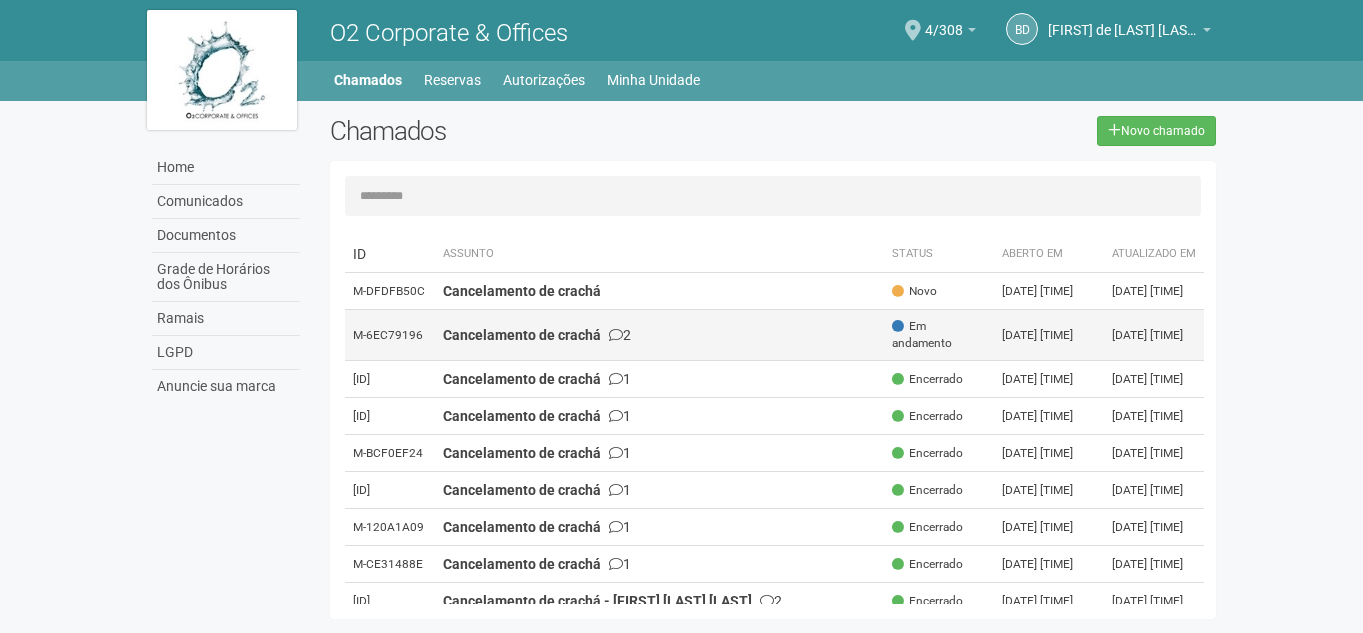 click on "Cancelamento de crachá" at bounding box center [522, 291] 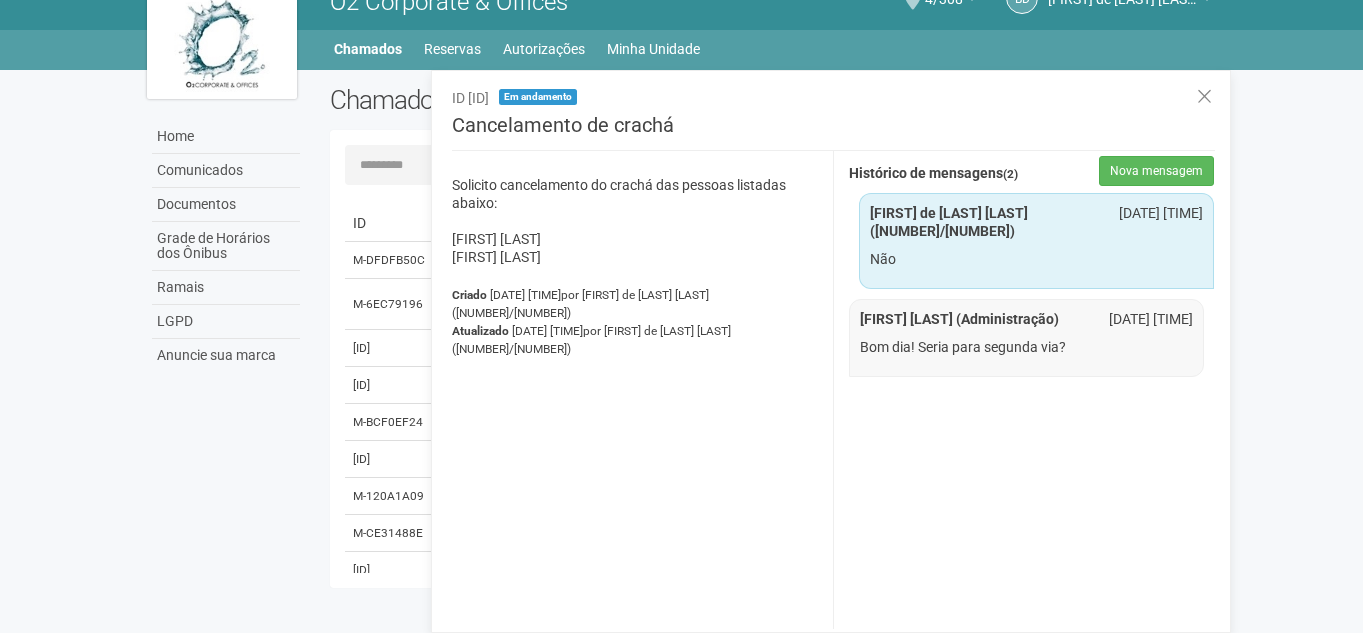 scroll, scrollTop: 0, scrollLeft: 0, axis: both 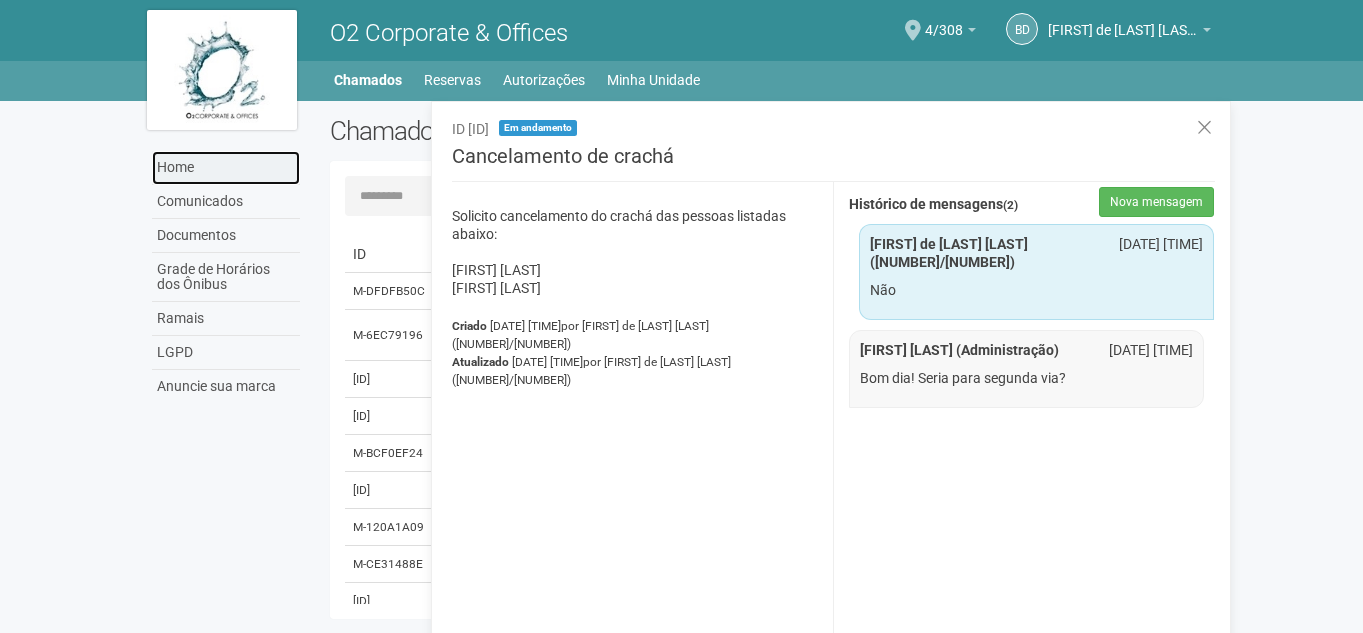 click on "Home" at bounding box center [226, 168] 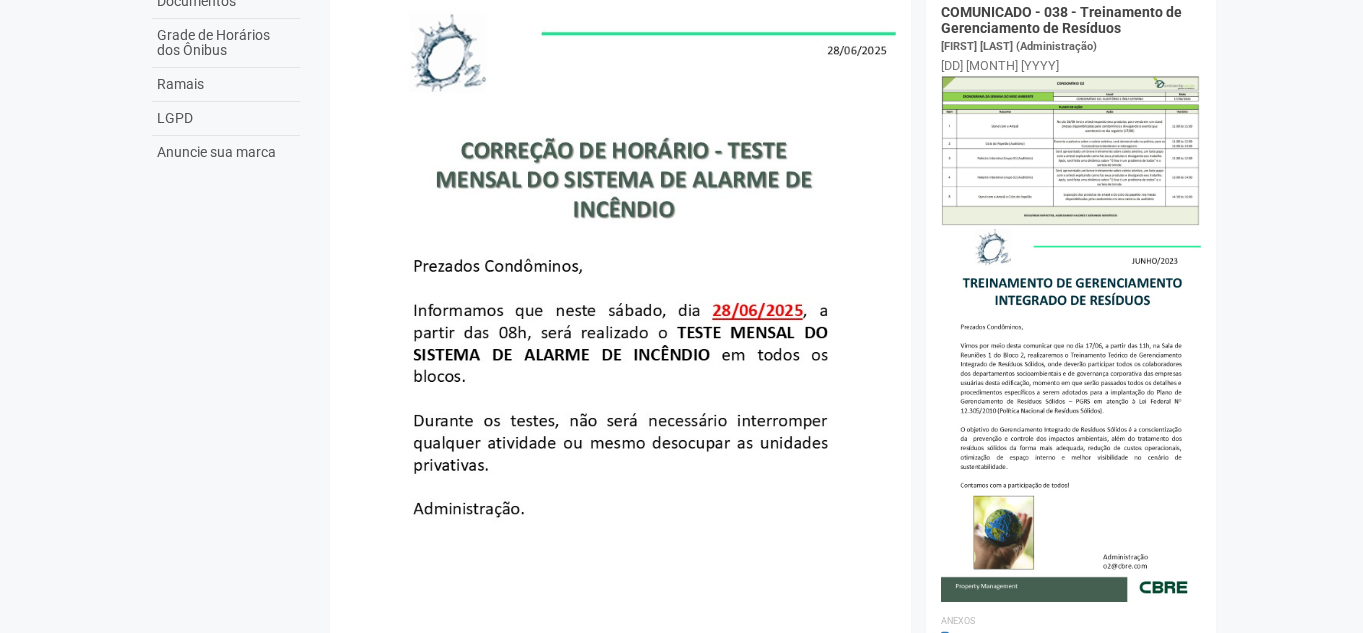 scroll, scrollTop: 0, scrollLeft: 0, axis: both 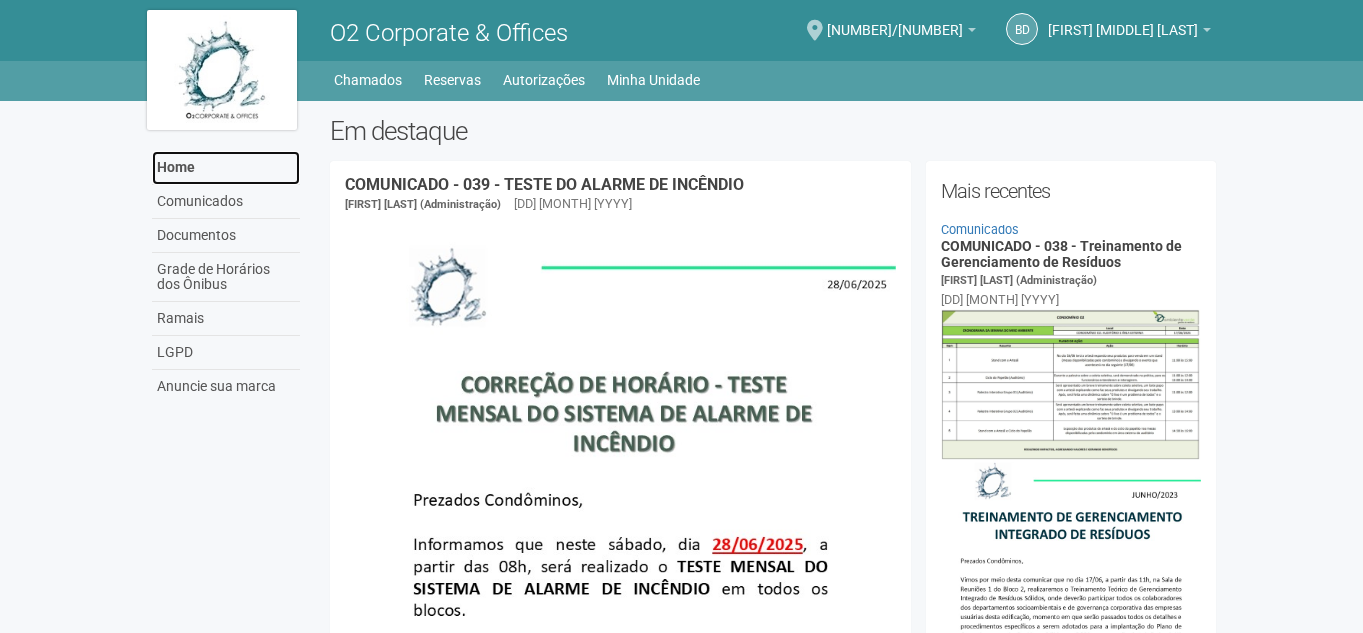 click on "Home" at bounding box center [226, 168] 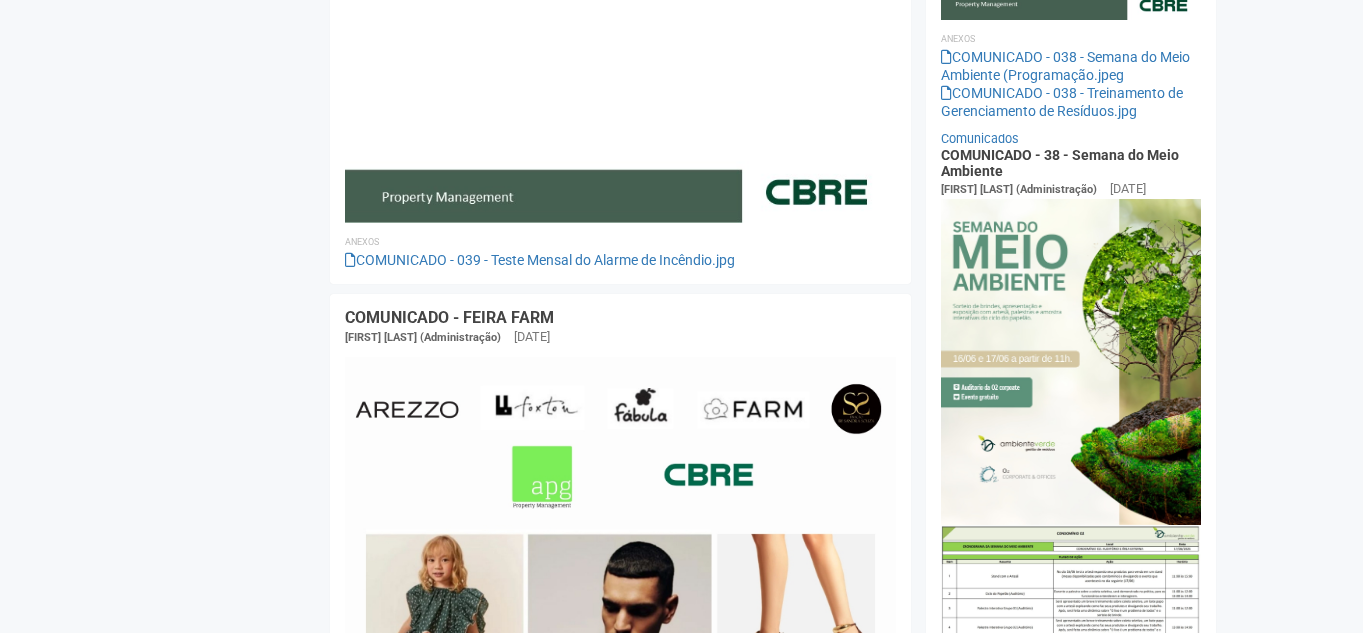 scroll, scrollTop: 0, scrollLeft: 0, axis: both 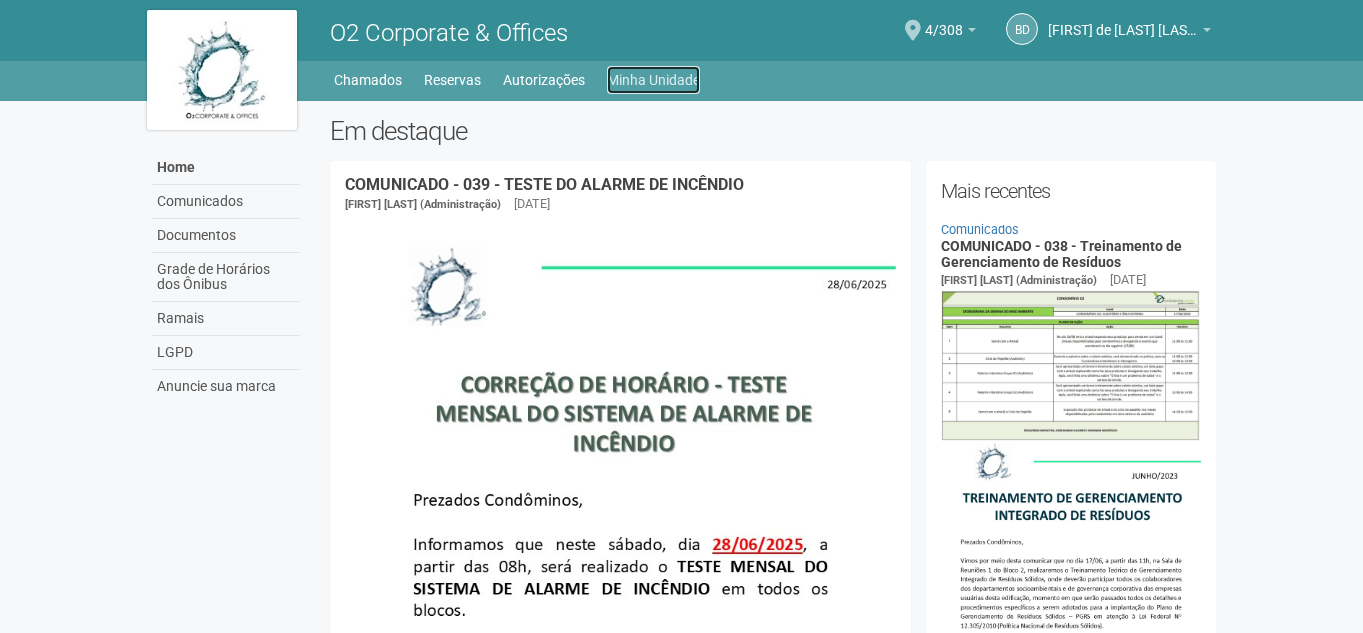 click on "Minha Unidade" at bounding box center [653, 80] 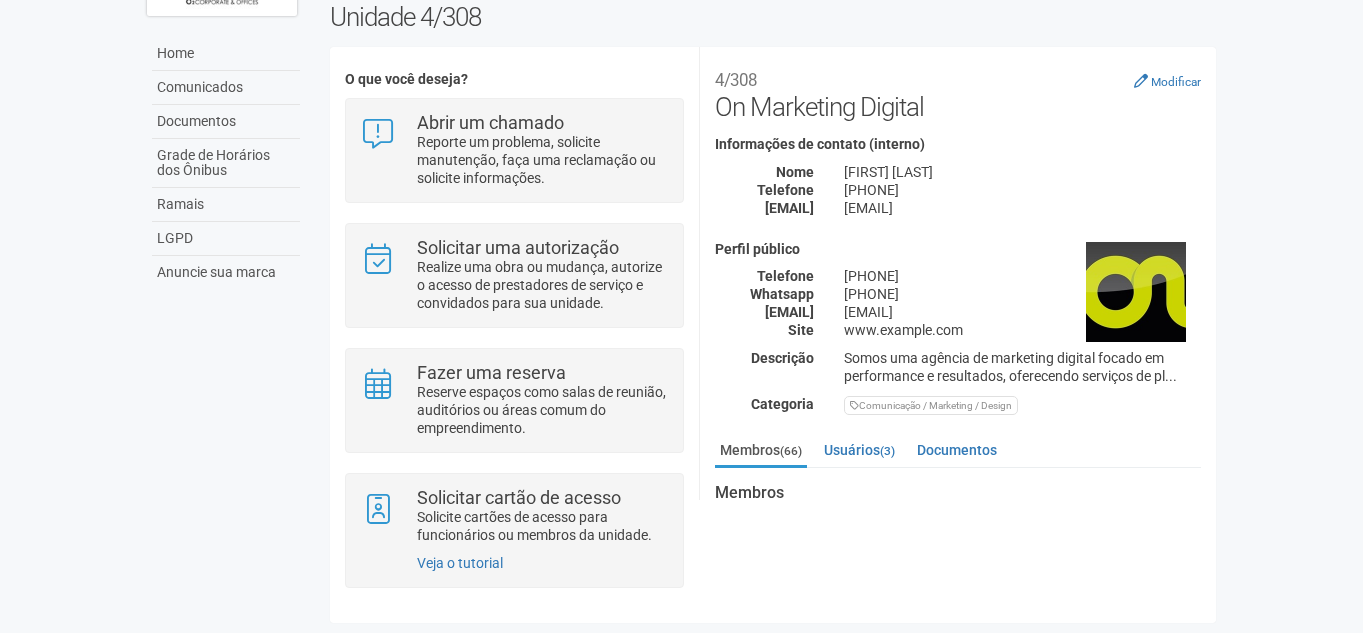 scroll, scrollTop: 118, scrollLeft: 0, axis: vertical 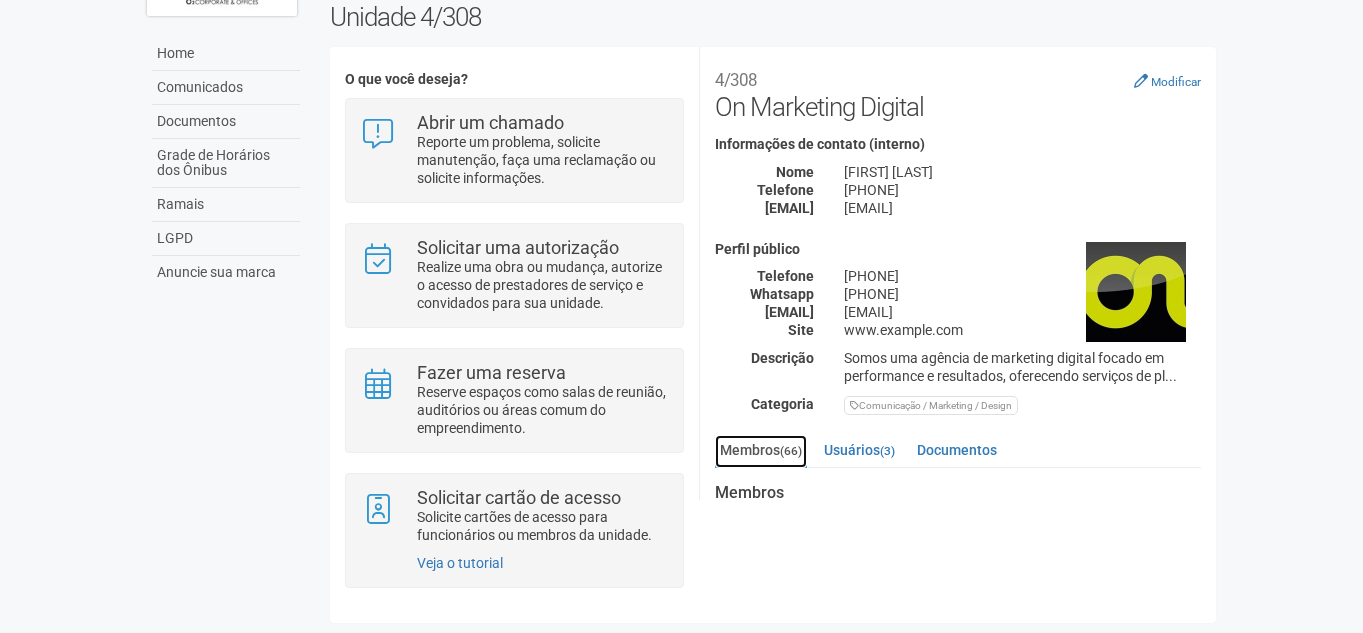 click on "Membros
(66)" at bounding box center (761, 451) 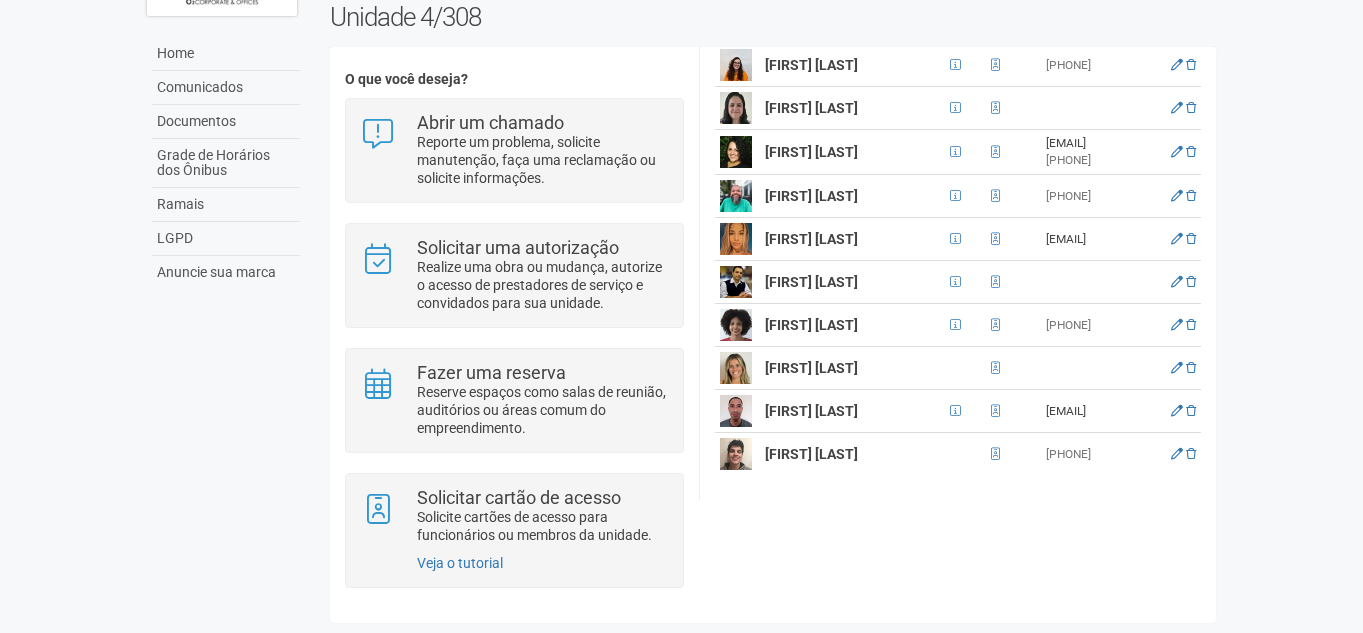 scroll, scrollTop: 3346, scrollLeft: 0, axis: vertical 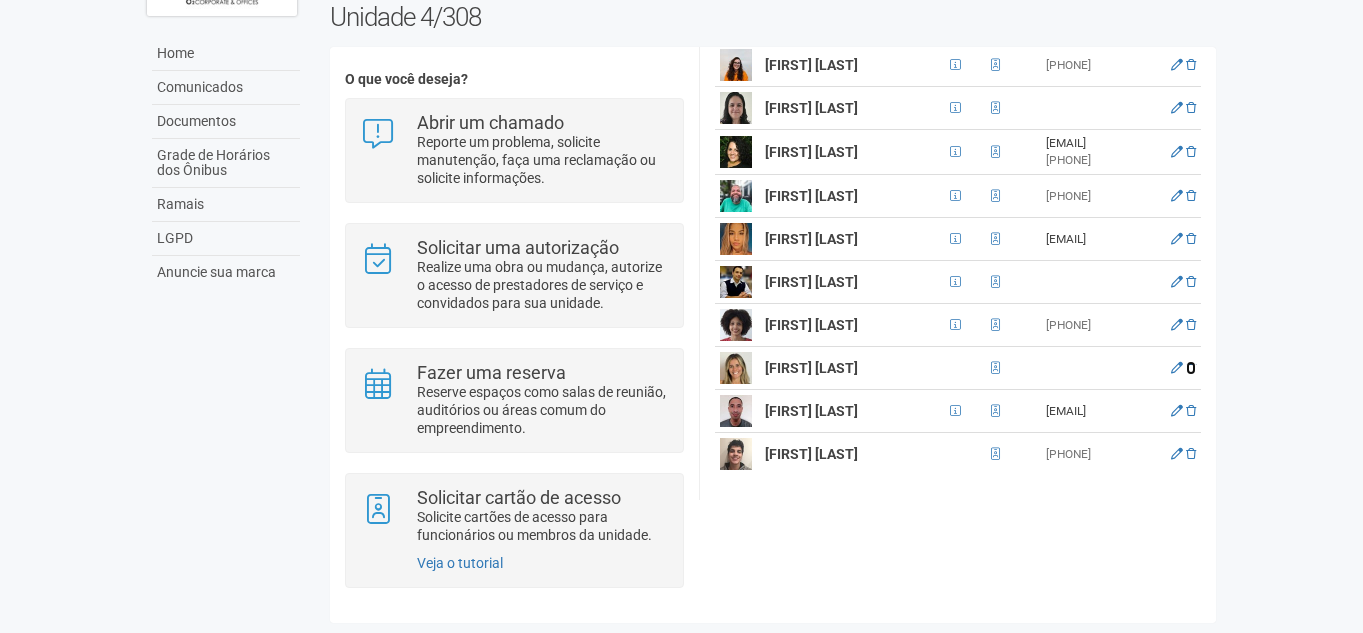 drag, startPoint x: 1190, startPoint y: 362, endPoint x: 750, endPoint y: 114, distance: 505.07822 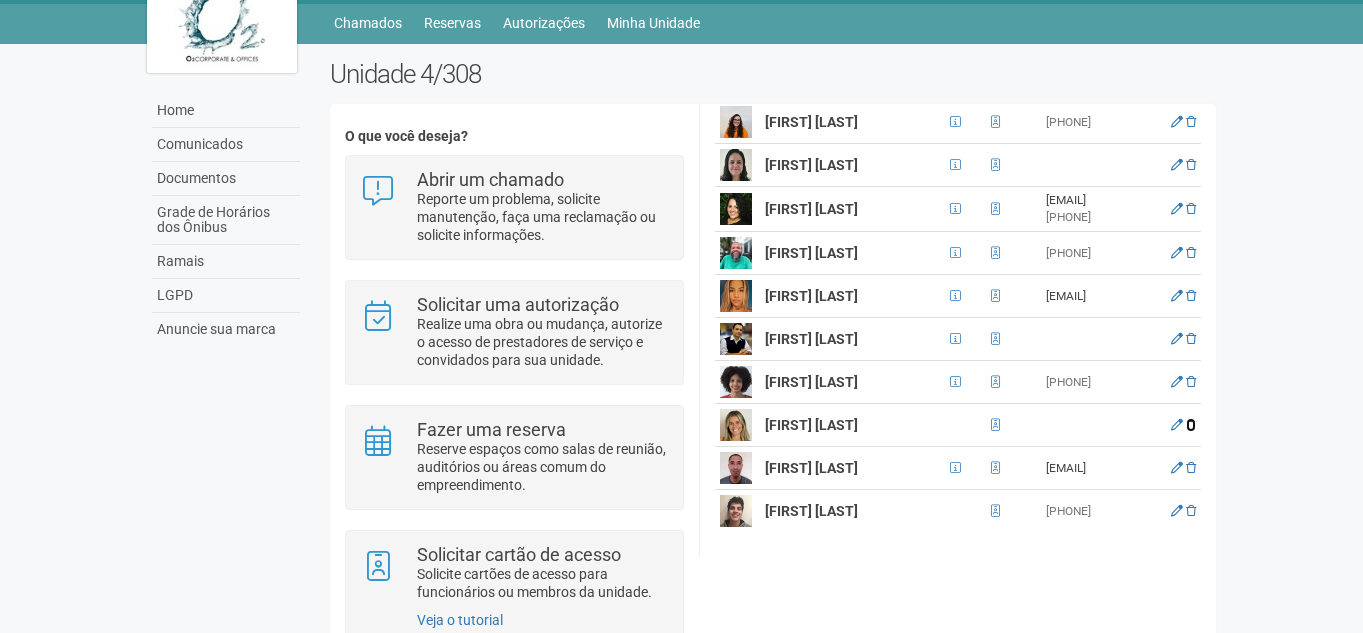 scroll, scrollTop: 0, scrollLeft: 0, axis: both 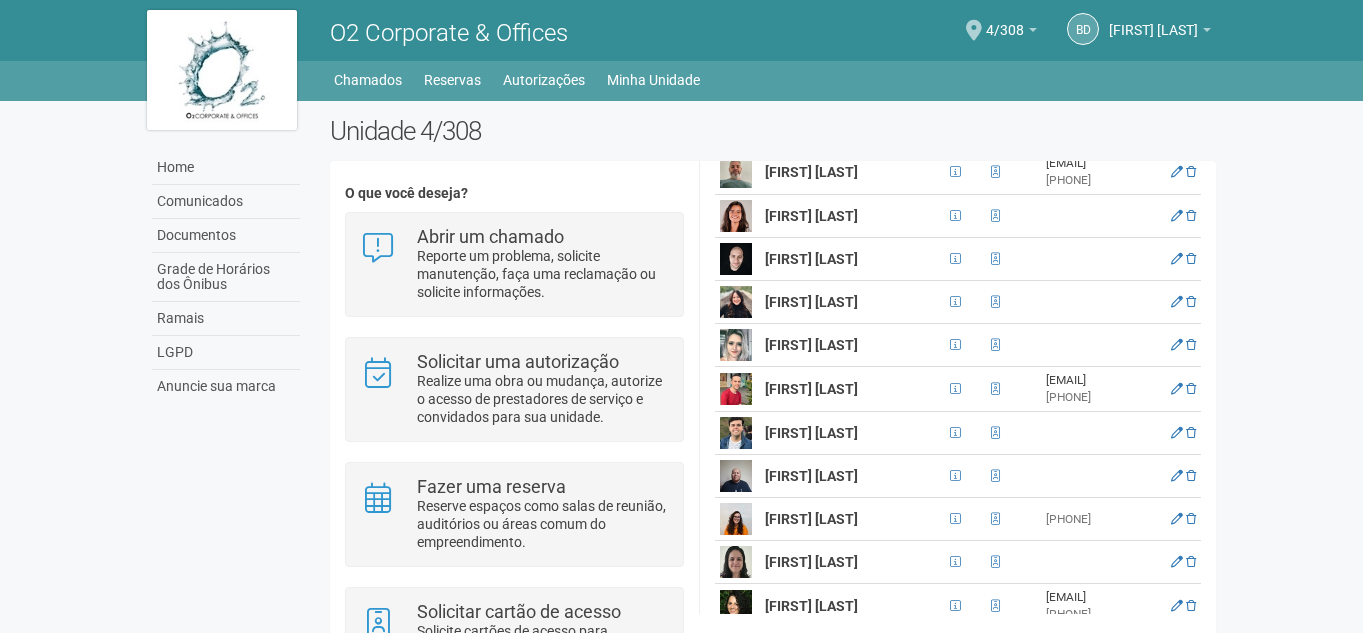 click at bounding box center (1191, 40) 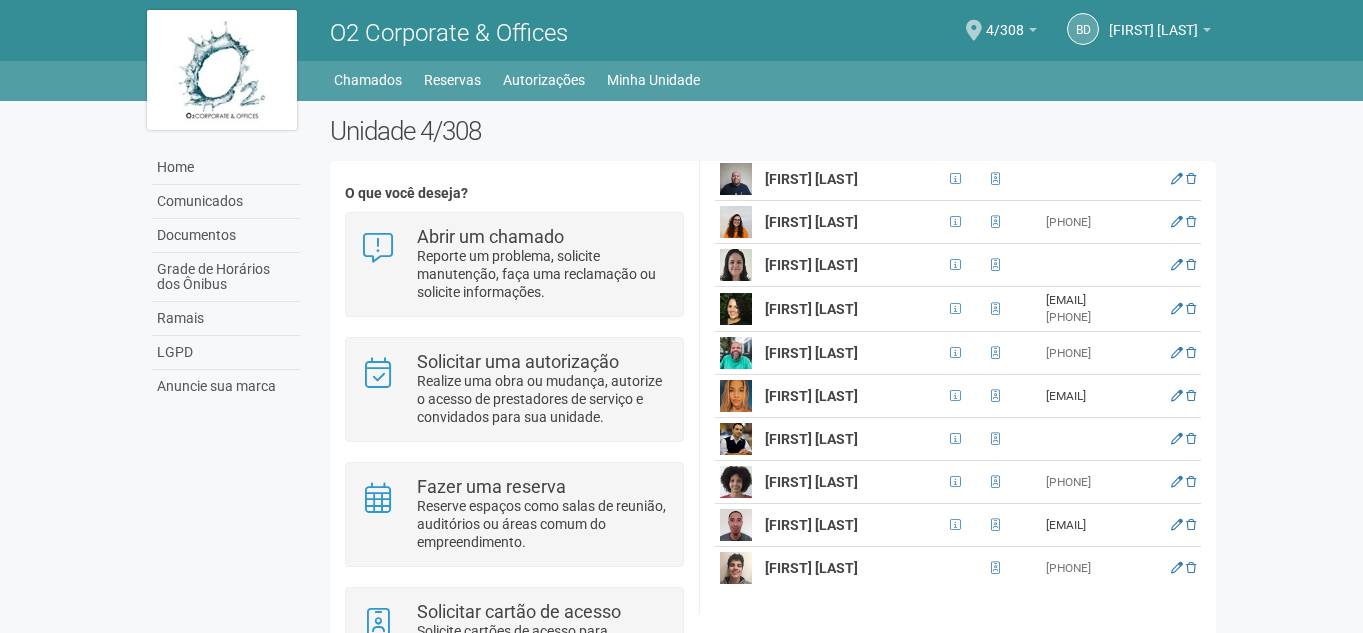 scroll, scrollTop: 3250, scrollLeft: 0, axis: vertical 